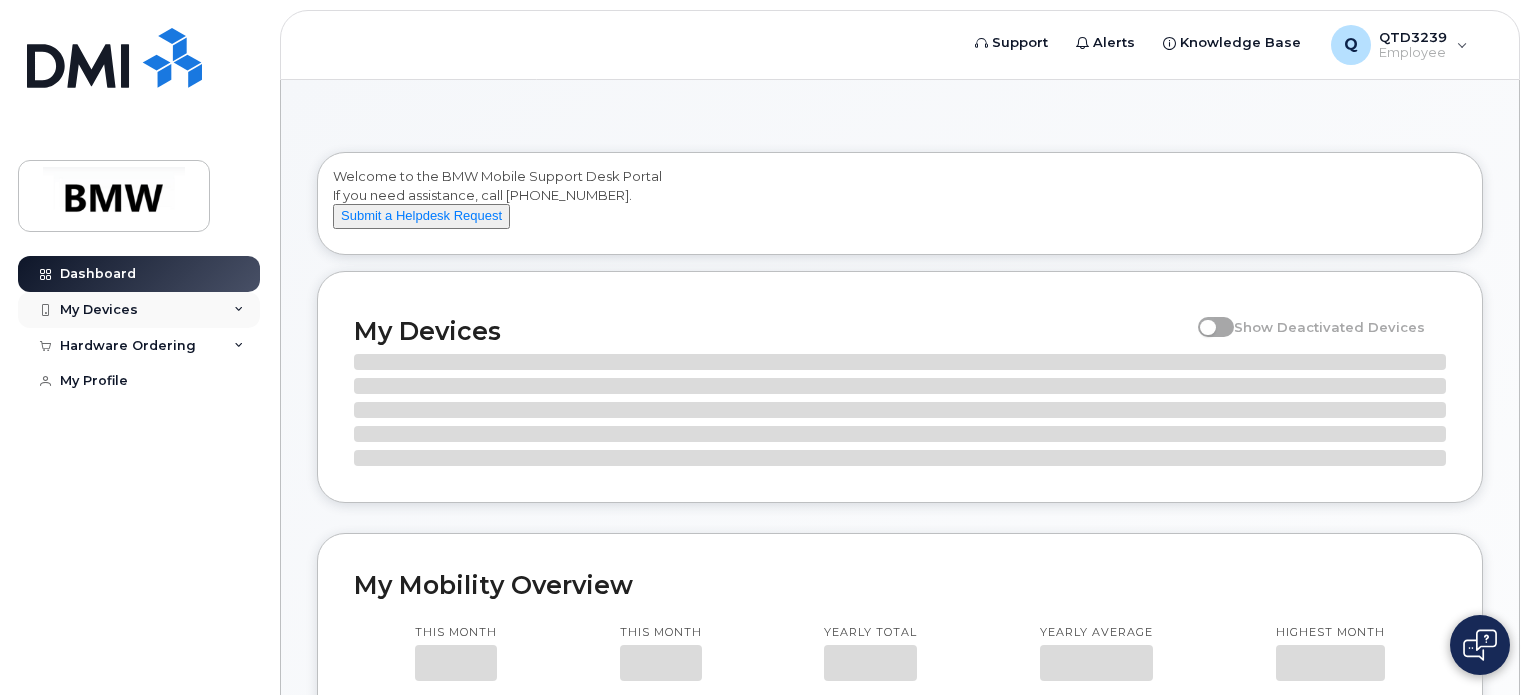 scroll, scrollTop: 0, scrollLeft: 0, axis: both 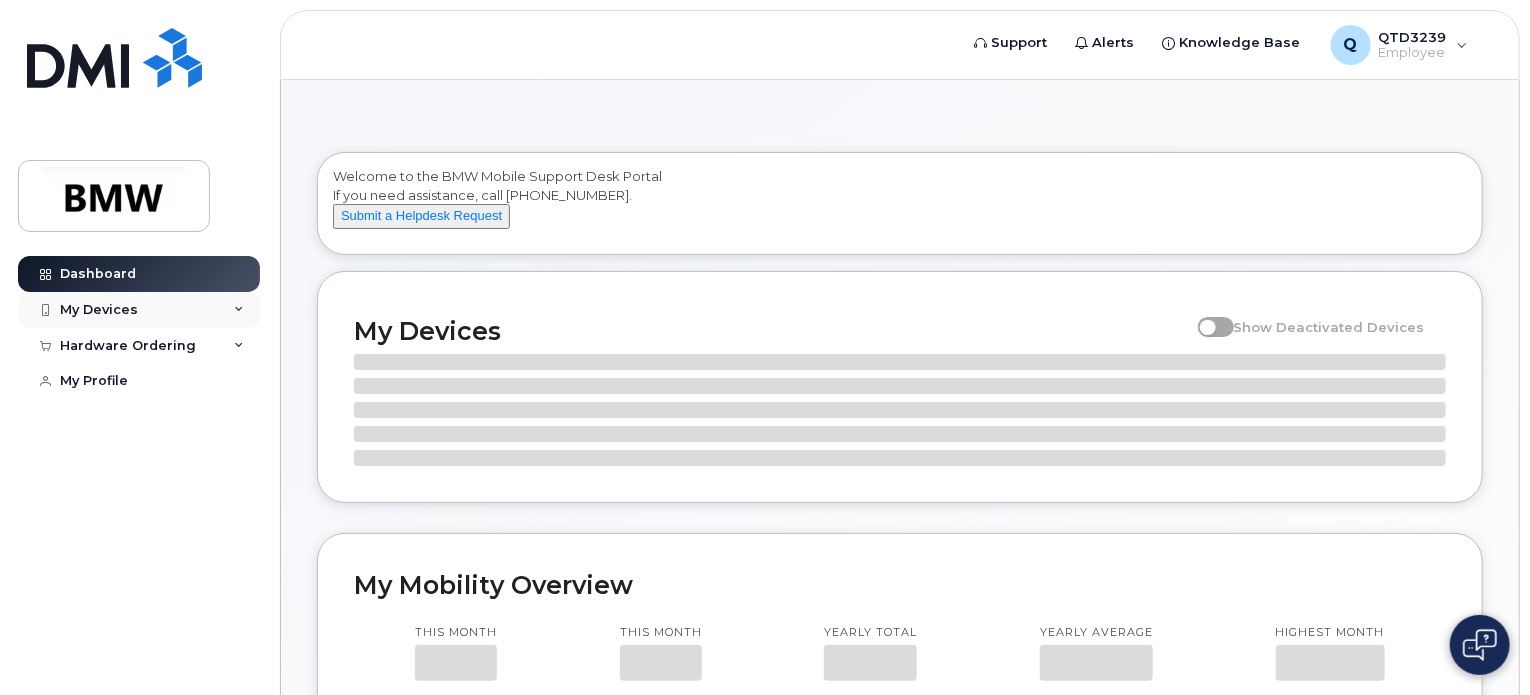 click on "My Devices" 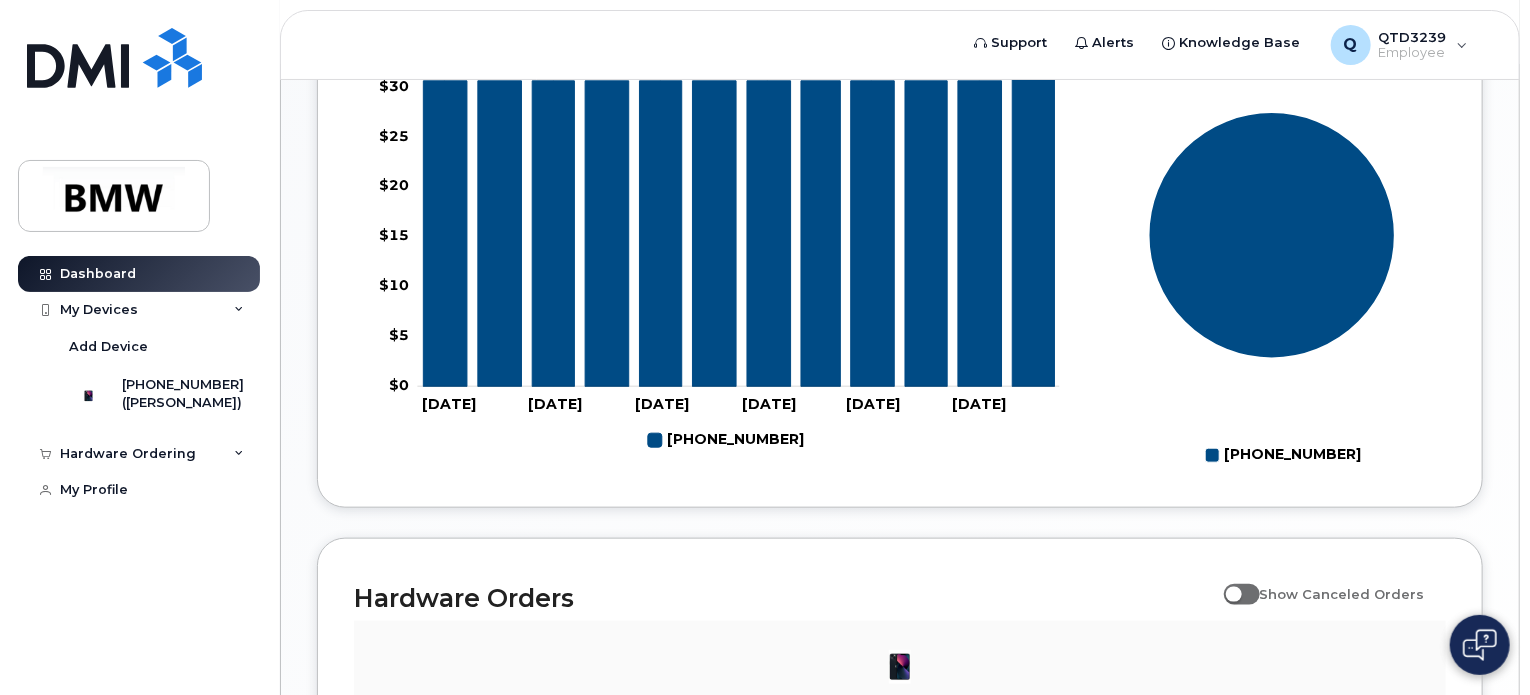 scroll, scrollTop: 849, scrollLeft: 0, axis: vertical 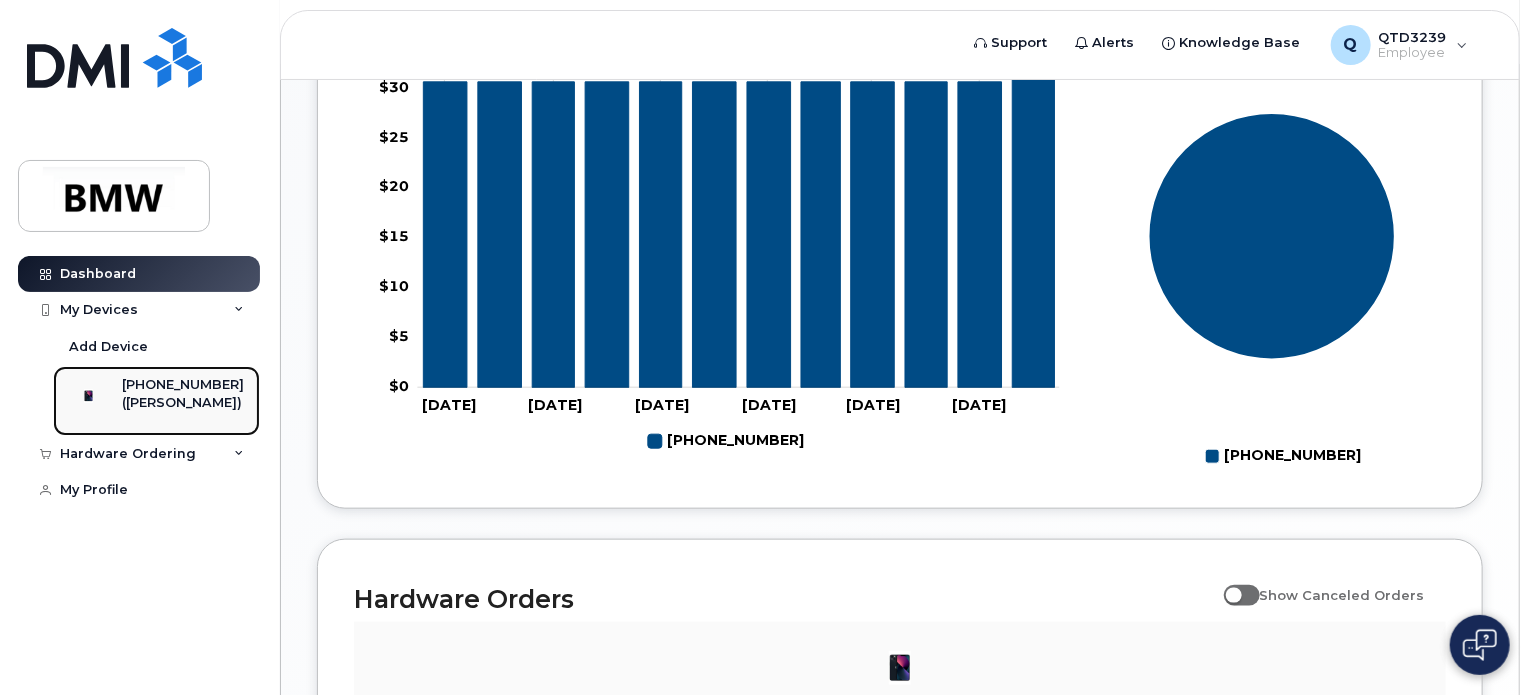 click on "([PERSON_NAME])" 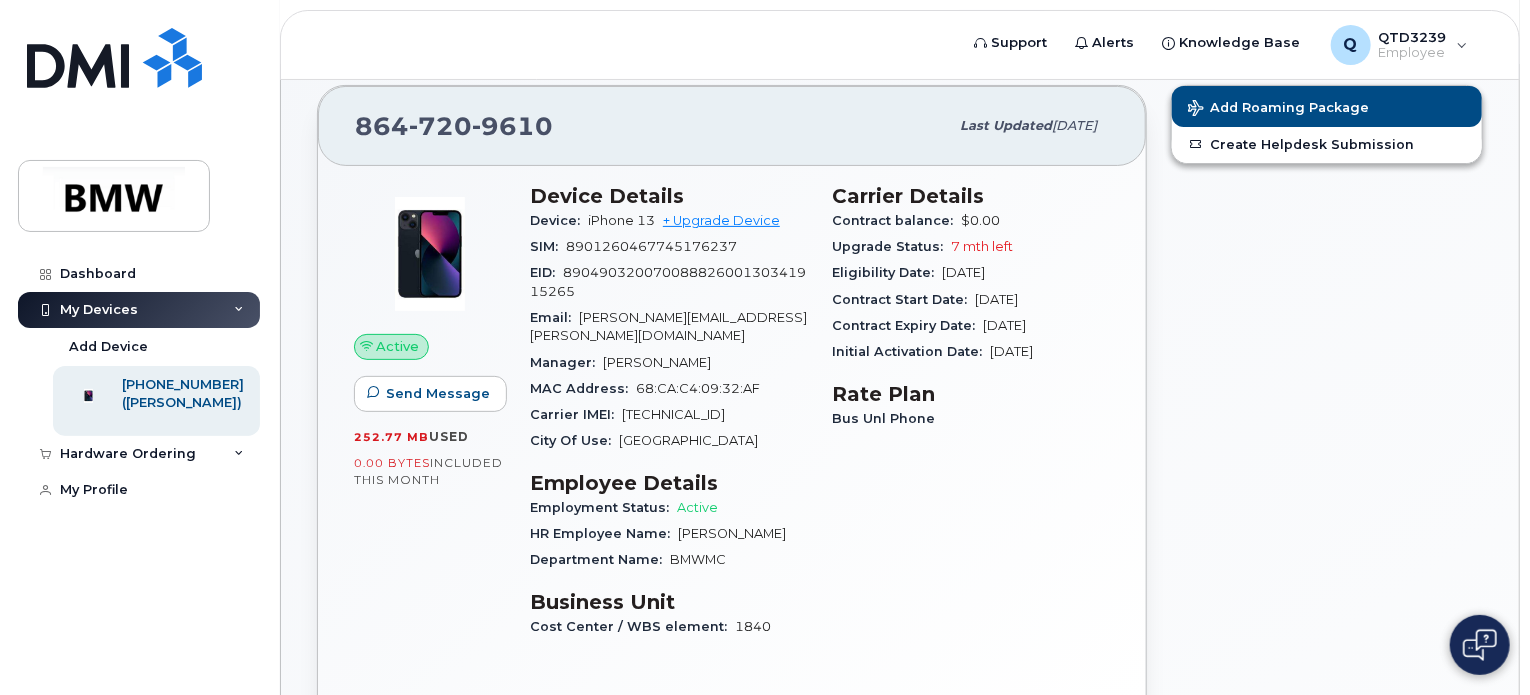 scroll, scrollTop: 200, scrollLeft: 0, axis: vertical 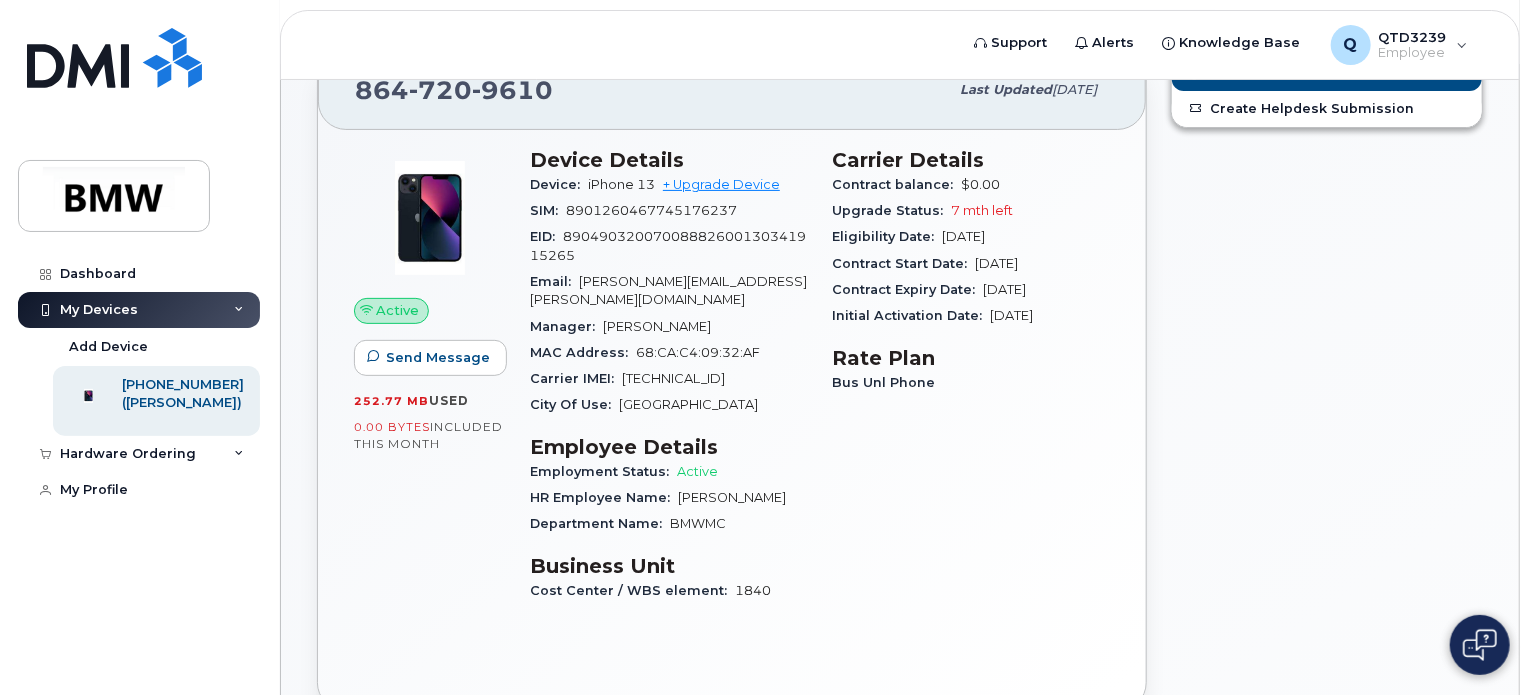 drag, startPoint x: 976, startPoint y: 263, endPoint x: 1067, endPoint y: 267, distance: 91.08787 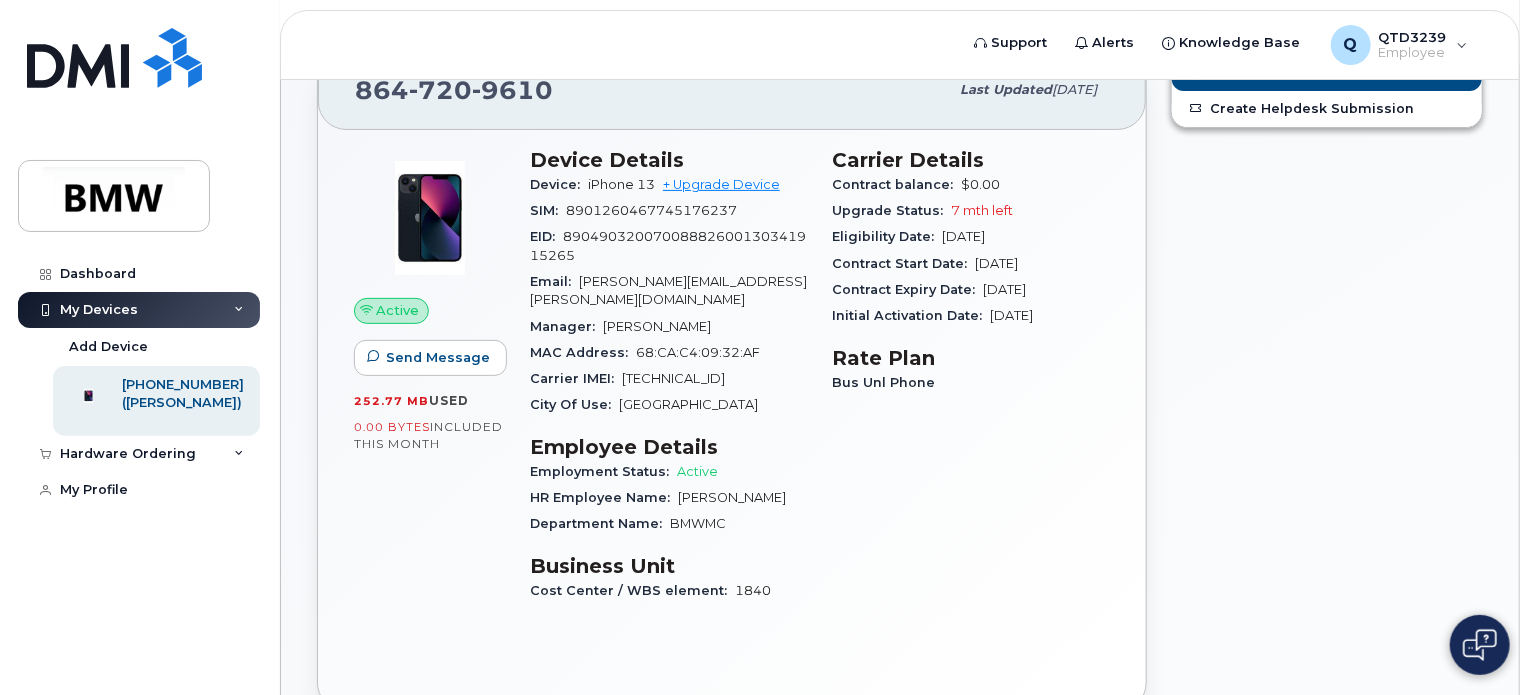 drag, startPoint x: 983, startPoint y: 312, endPoint x: 1096, endPoint y: 319, distance: 113.216606 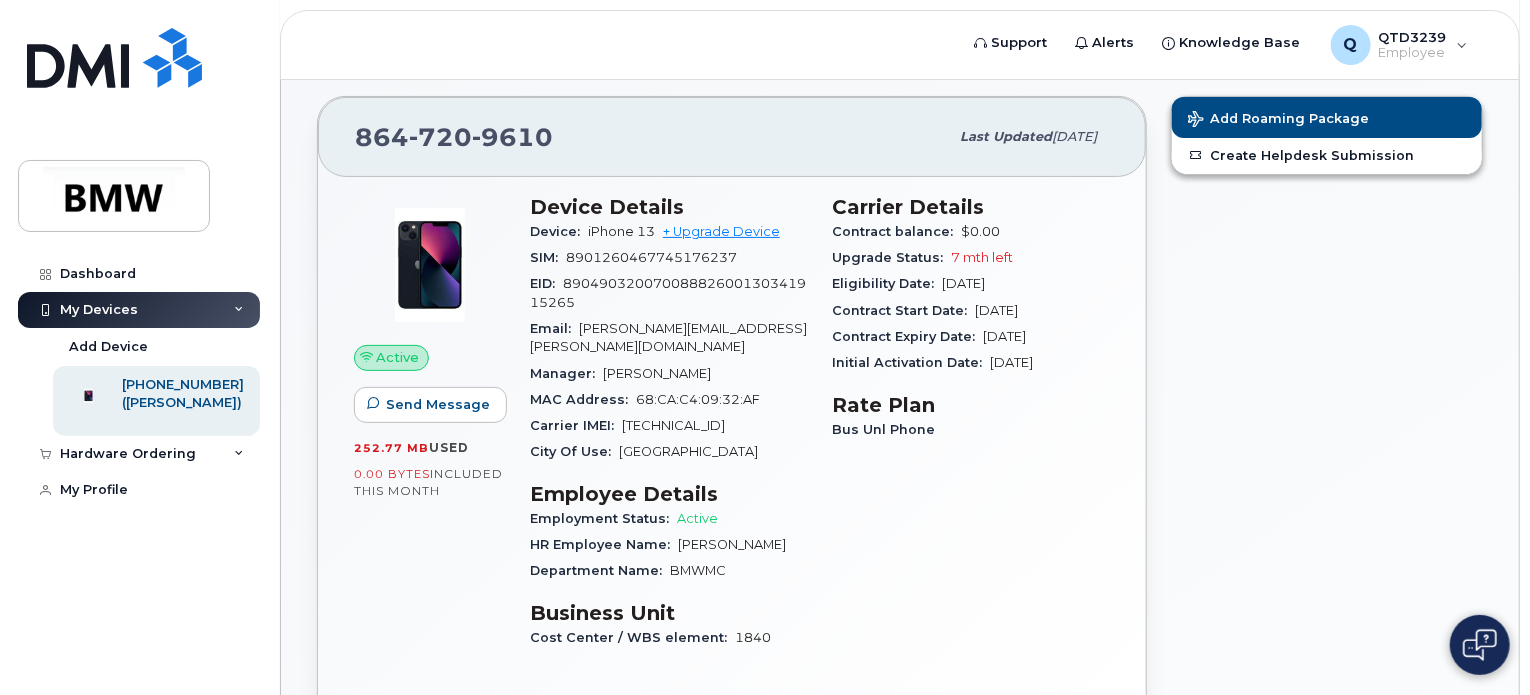 scroll, scrollTop: 200, scrollLeft: 0, axis: vertical 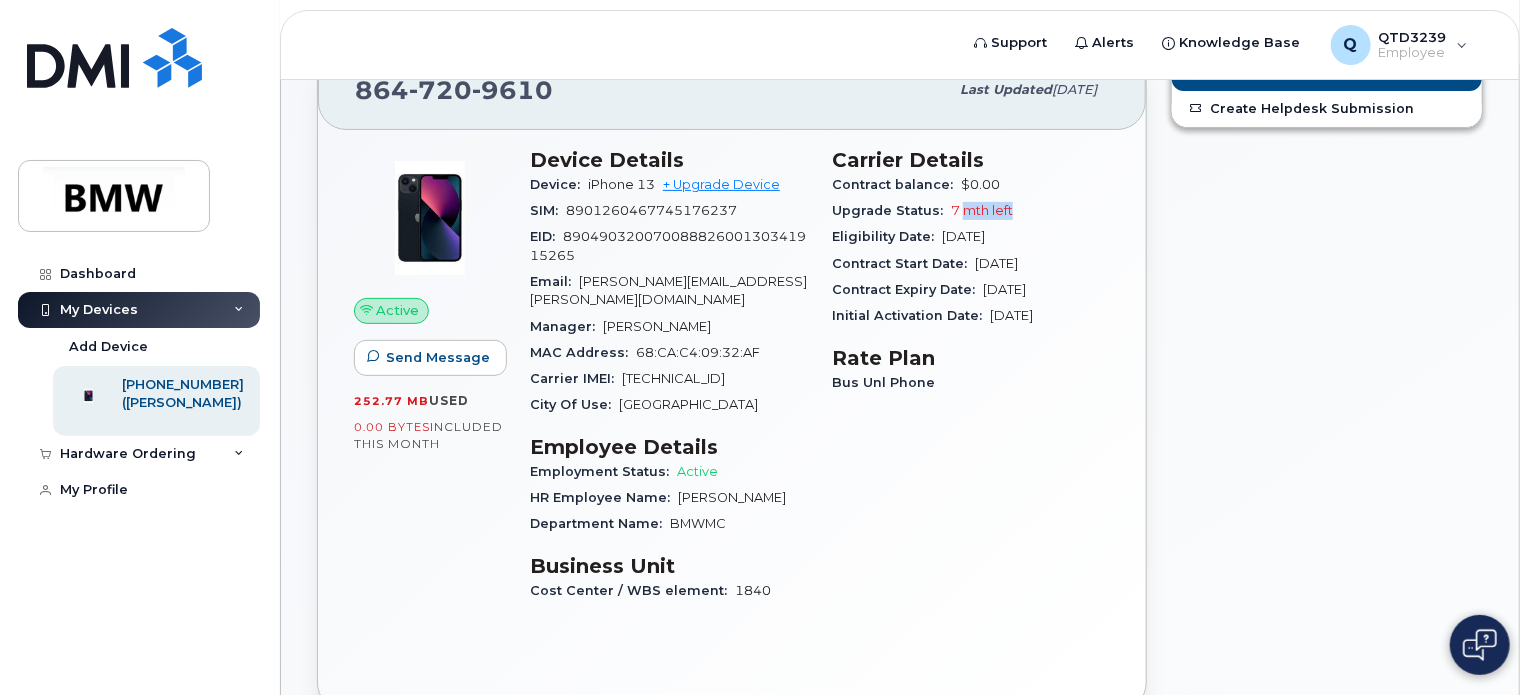 drag, startPoint x: 962, startPoint y: 211, endPoint x: 1010, endPoint y: 216, distance: 48.259712 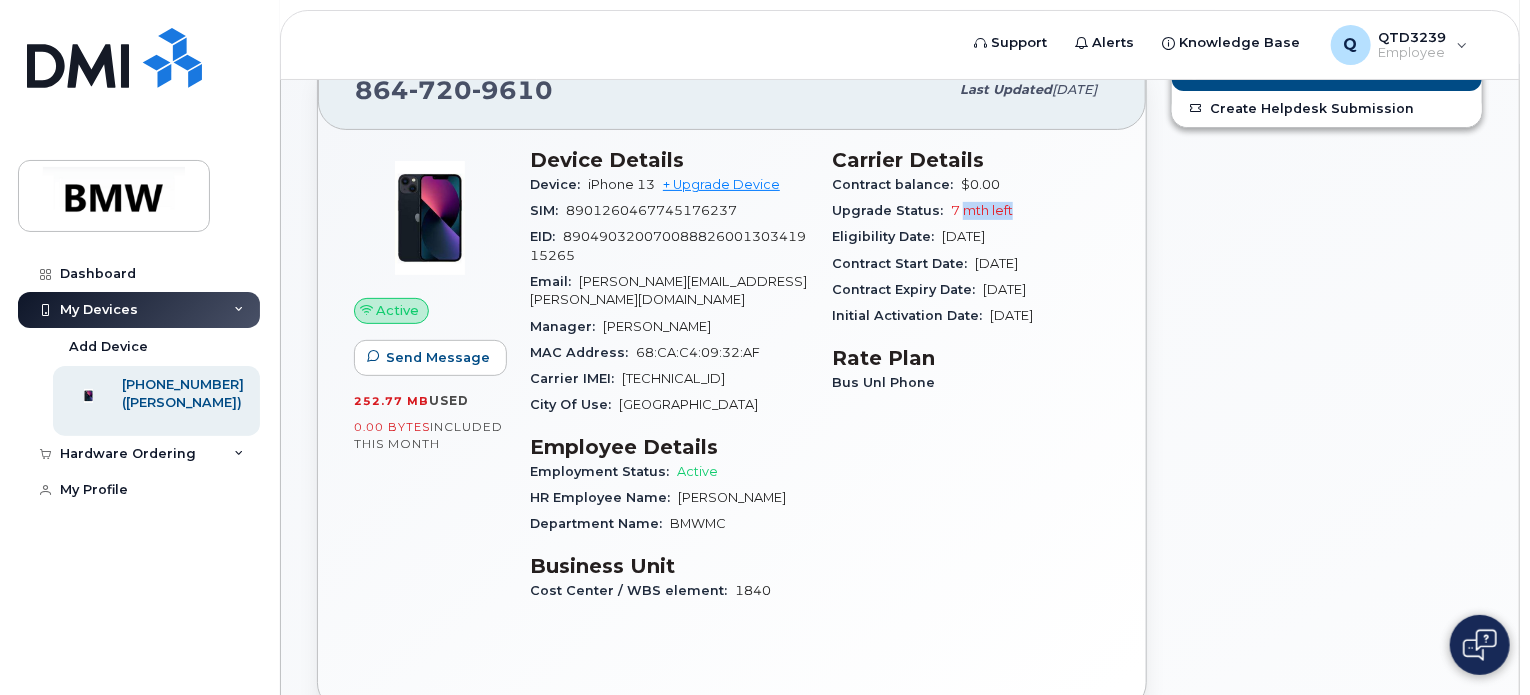 drag, startPoint x: 971, startPoint y: 237, endPoint x: 1032, endPoint y: 249, distance: 62.169125 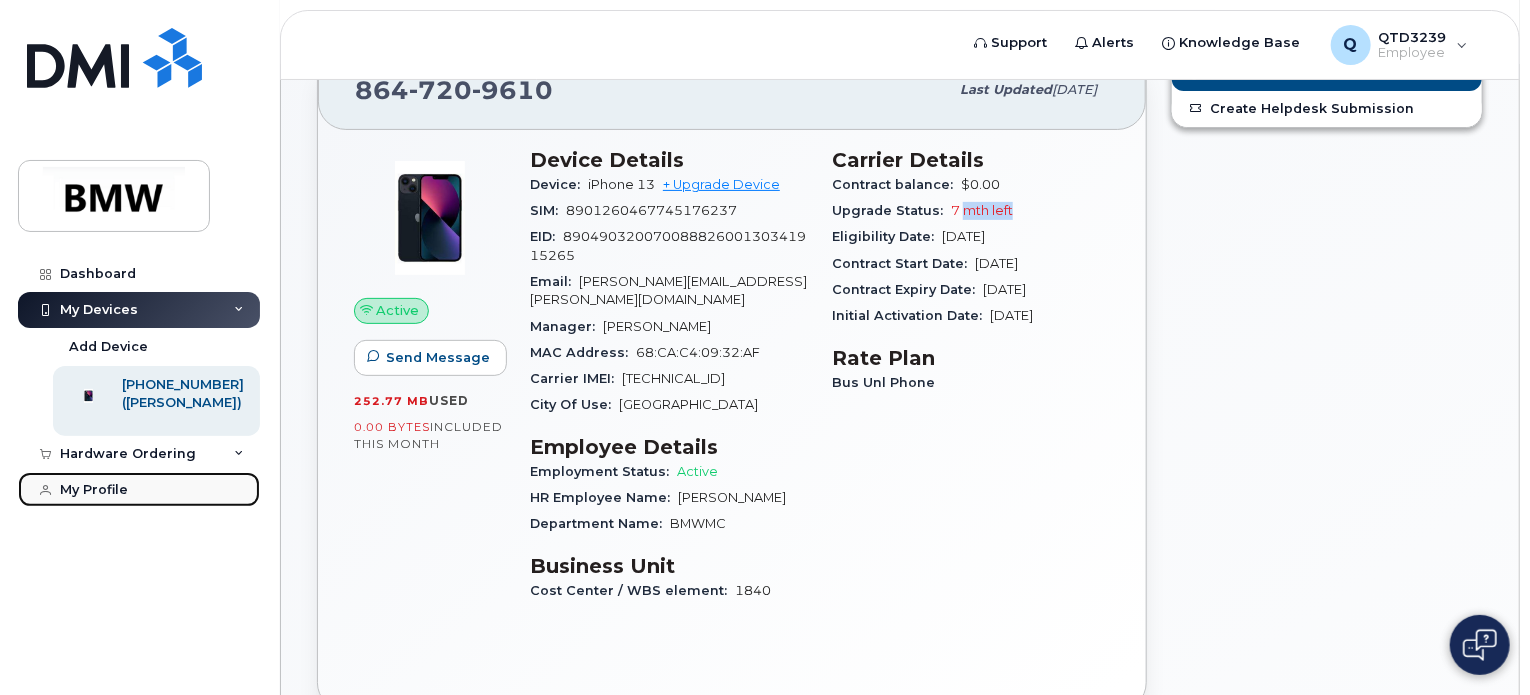 click on "My Profile" 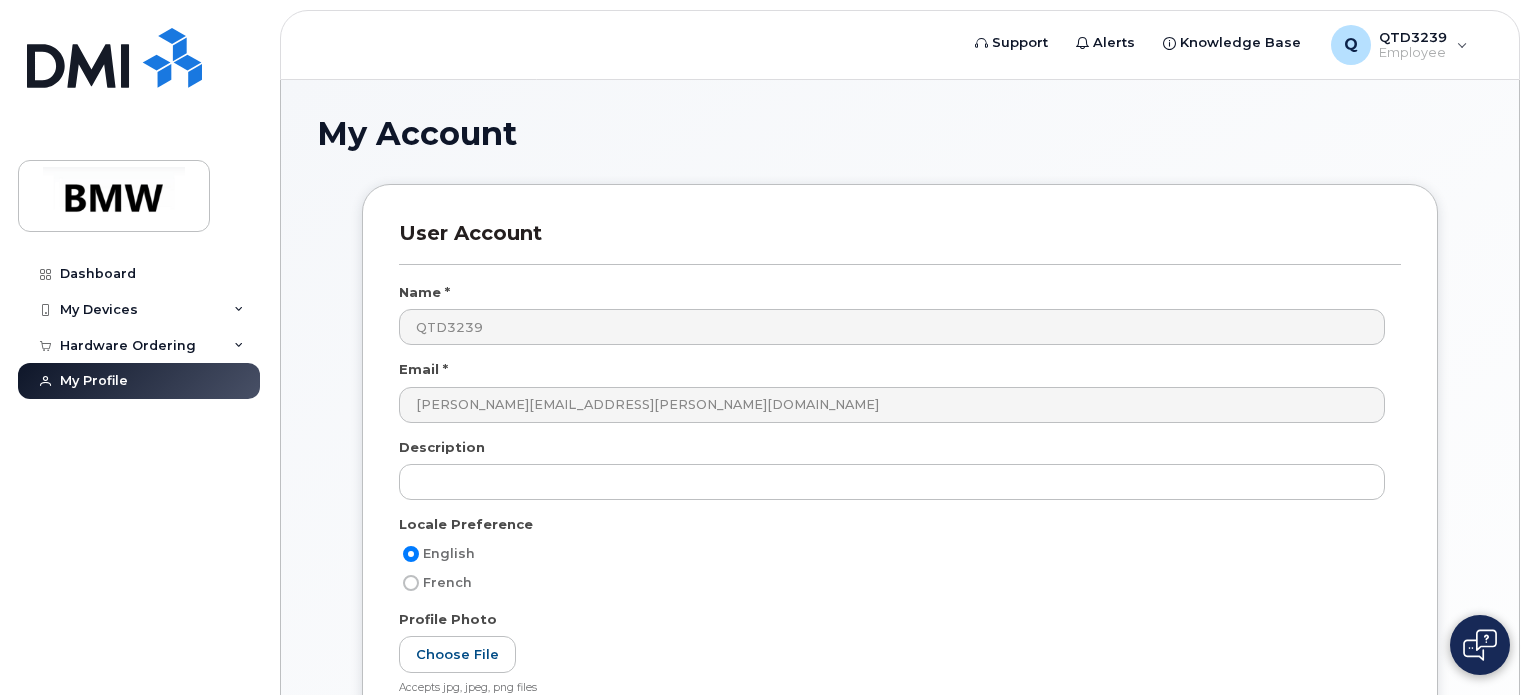 scroll, scrollTop: 0, scrollLeft: 0, axis: both 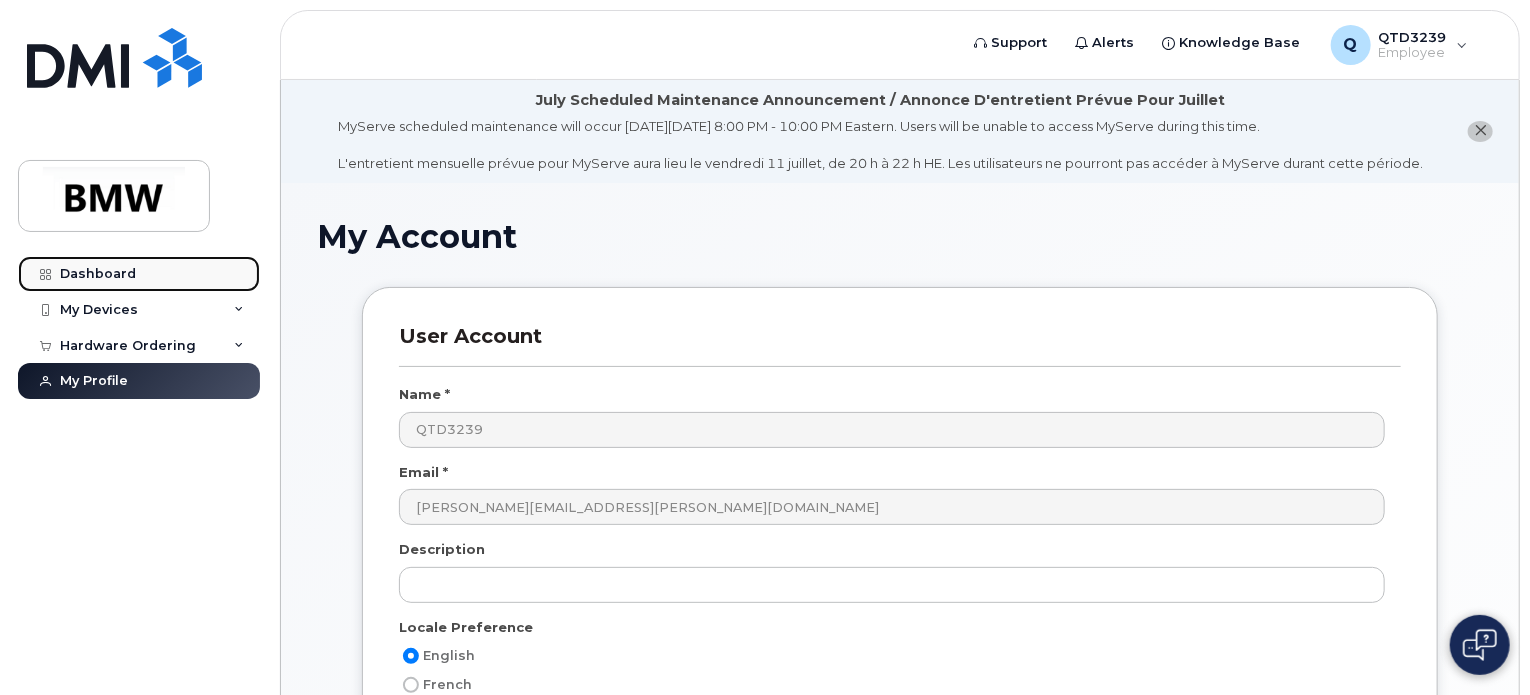 click on "Dashboard" 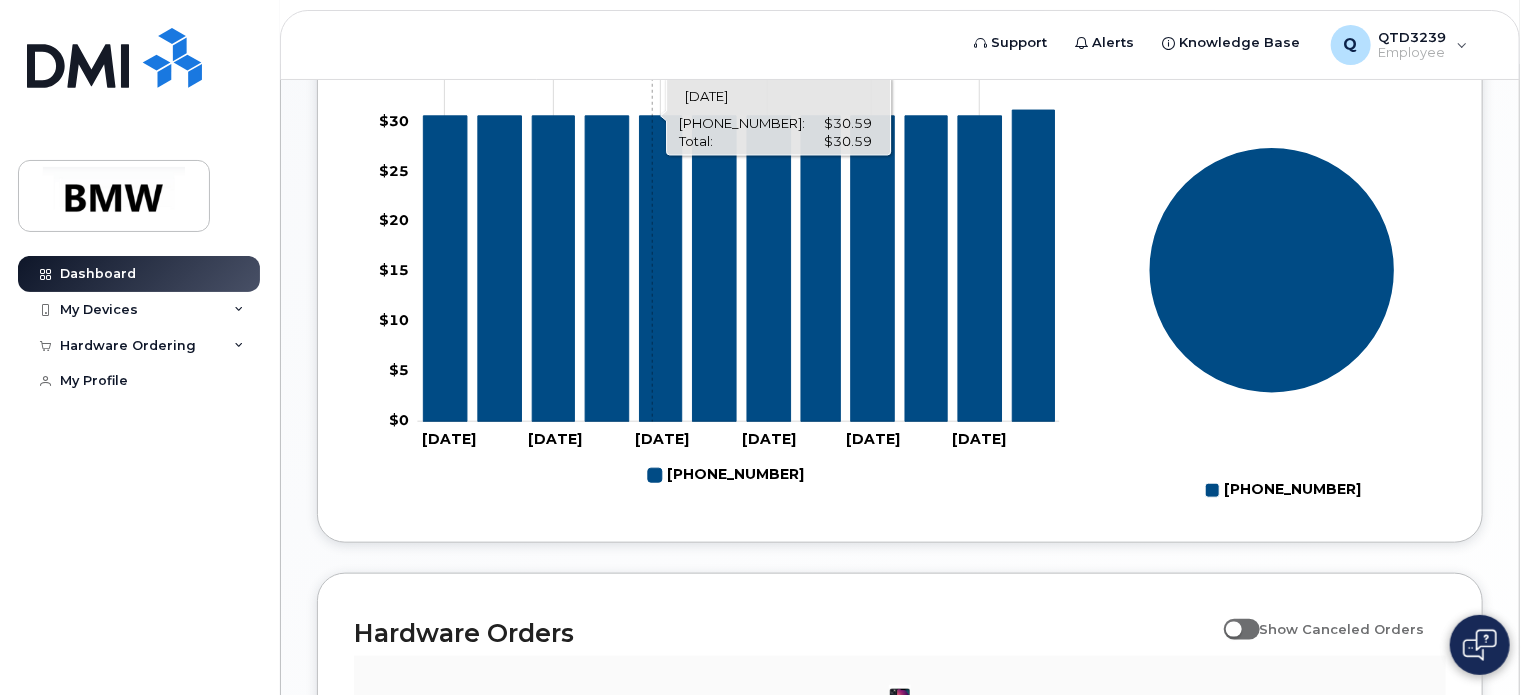 scroll, scrollTop: 1149, scrollLeft: 0, axis: vertical 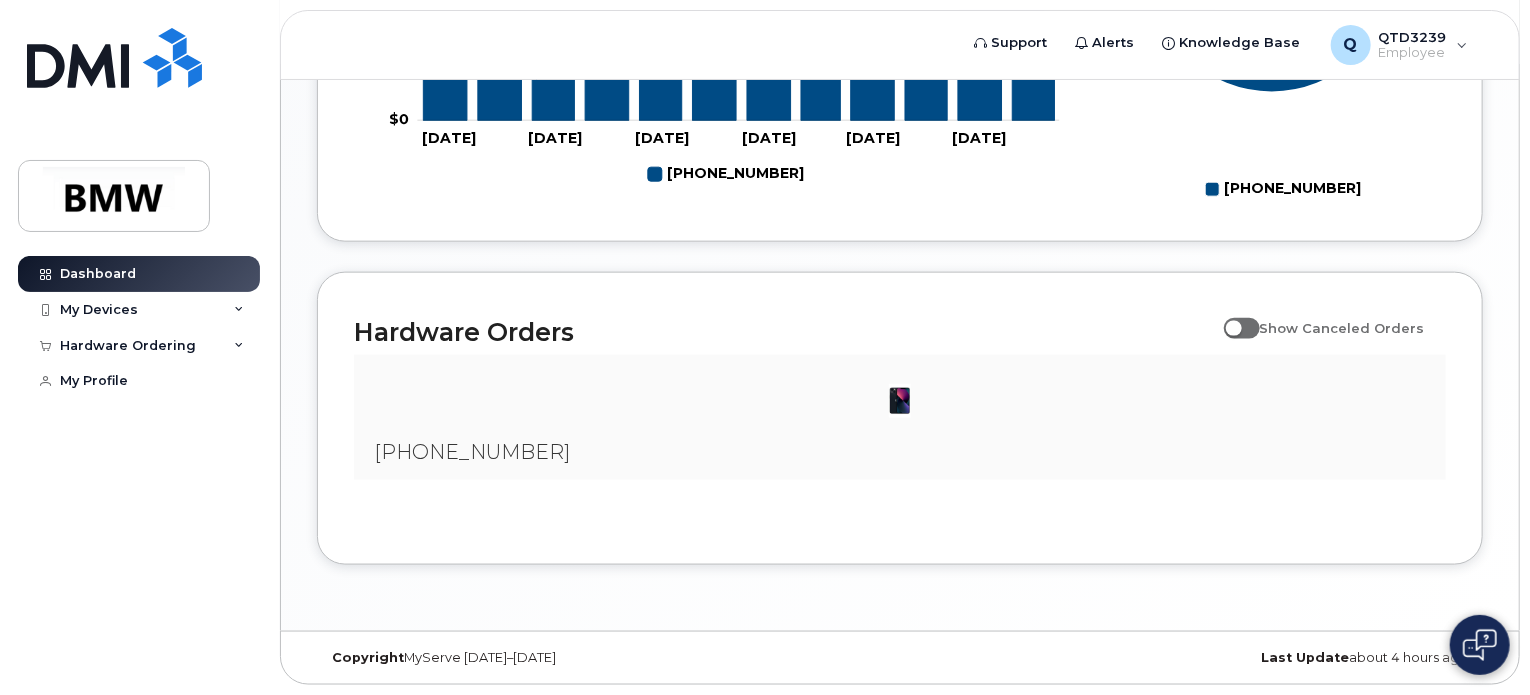 click 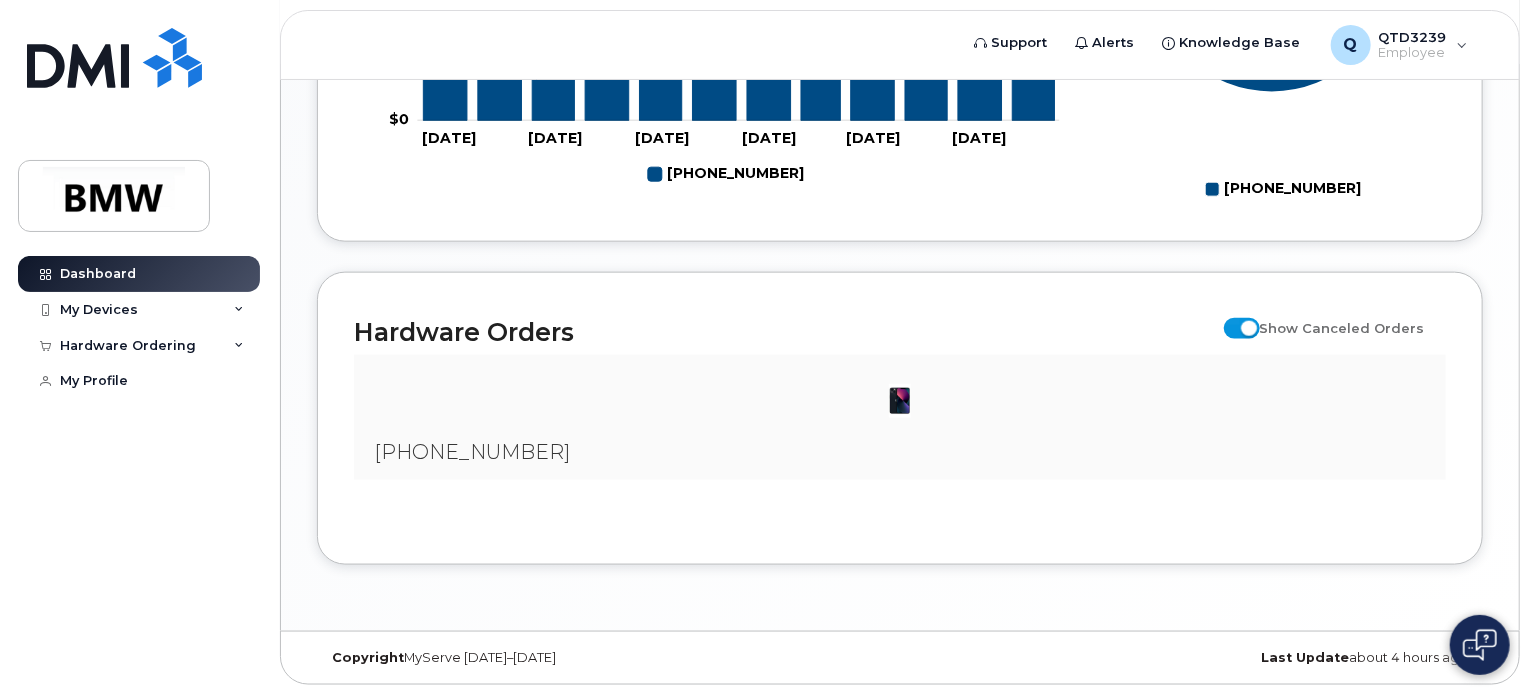 click 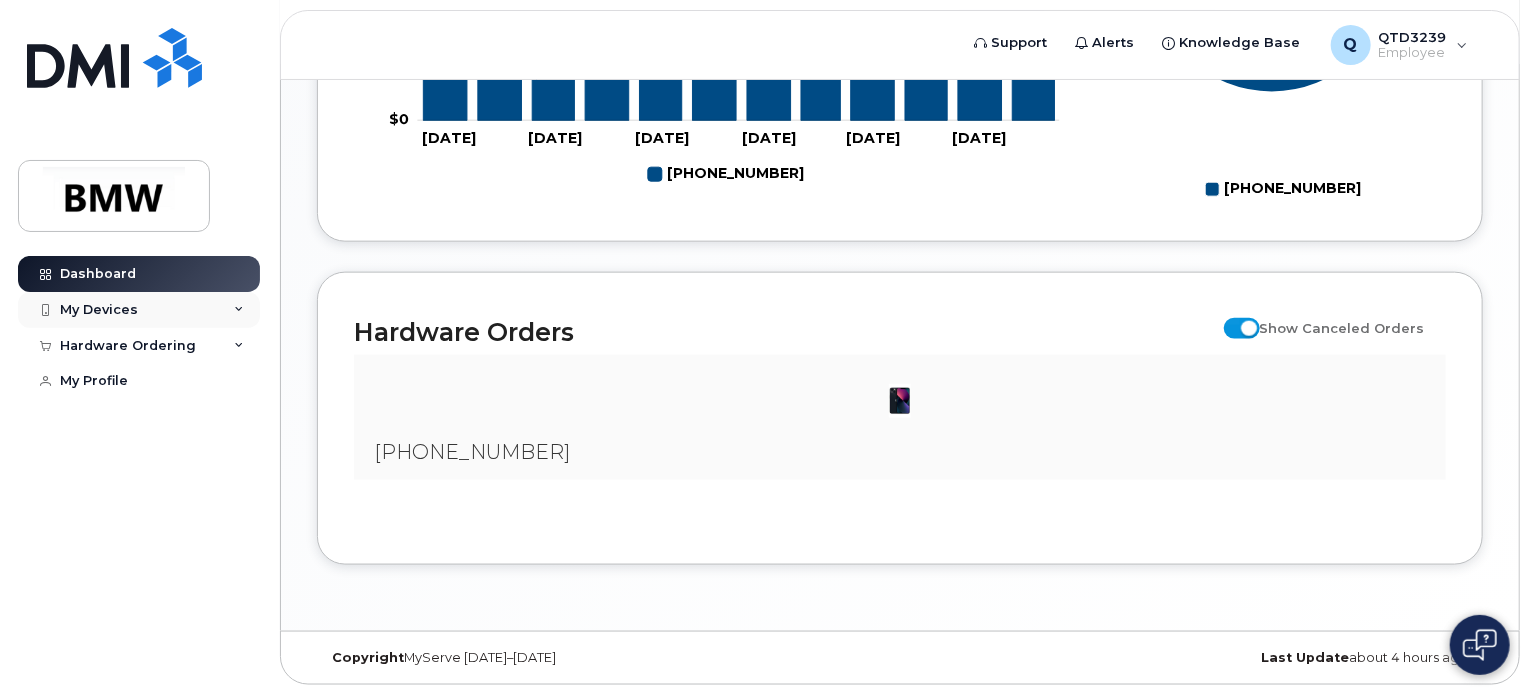 click on "My Devices" 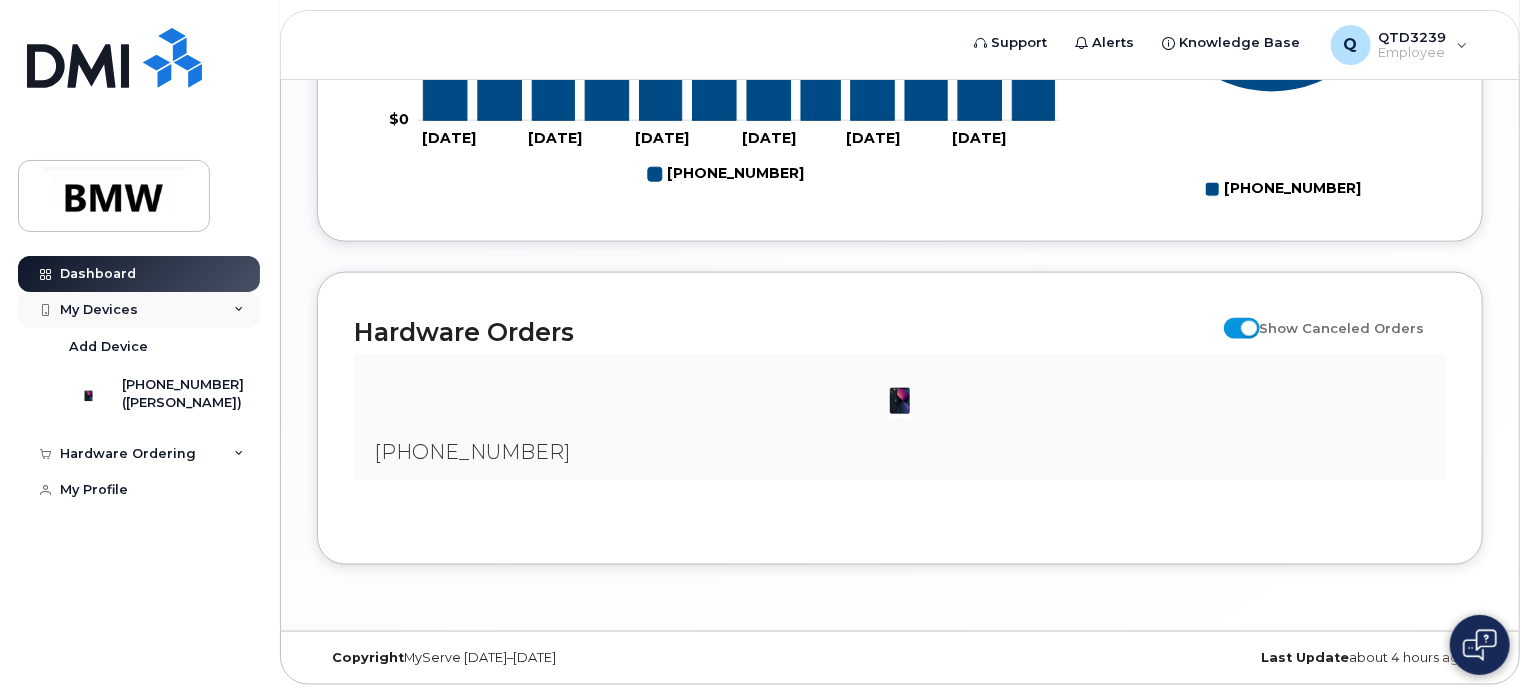 click on "My Devices" 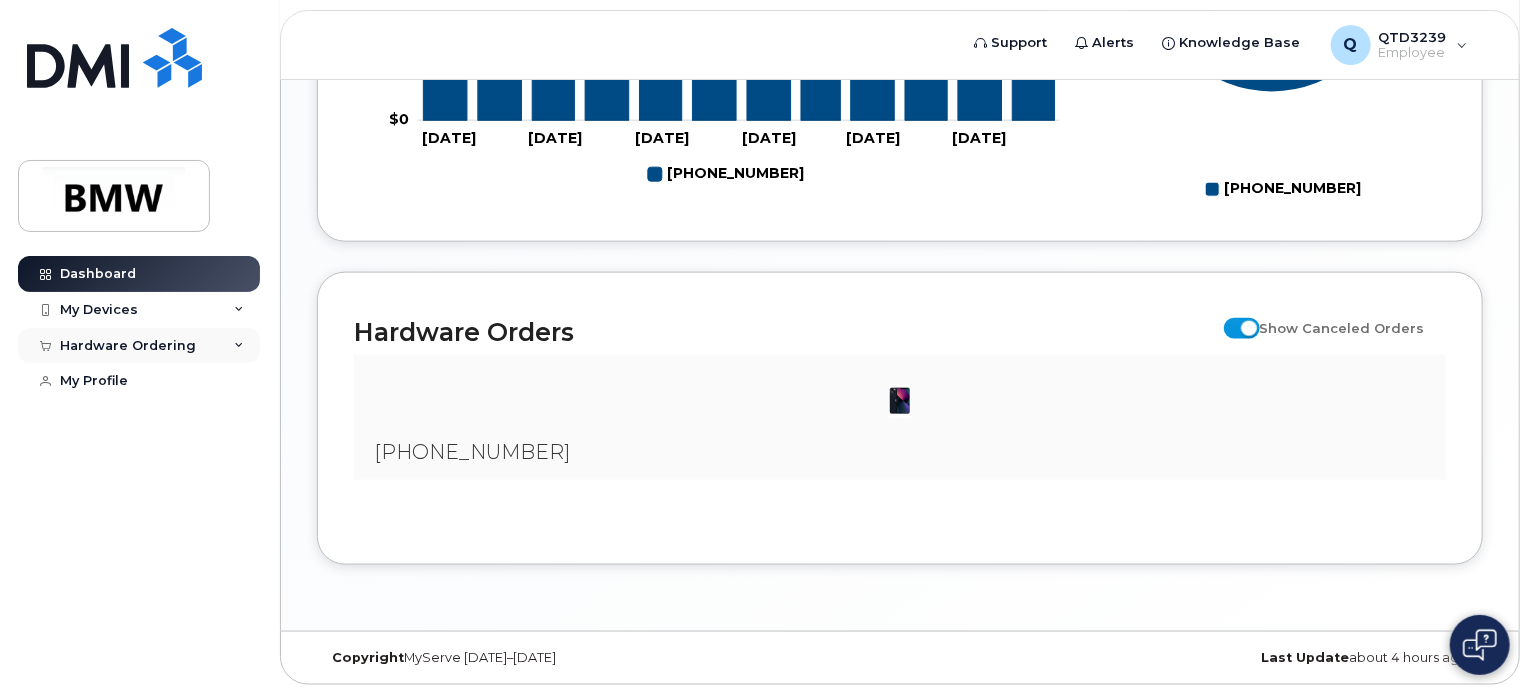 click on "Hardware Ordering" 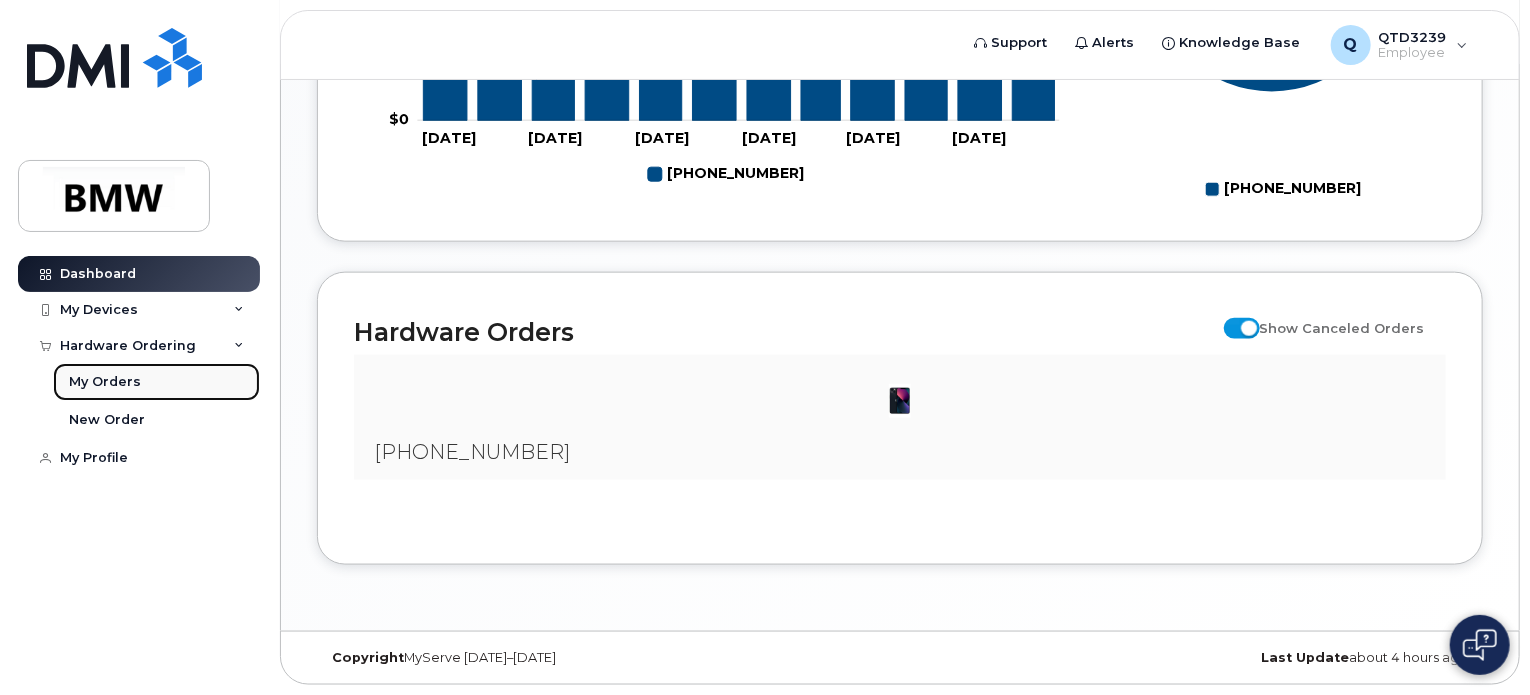 click on "My Orders" 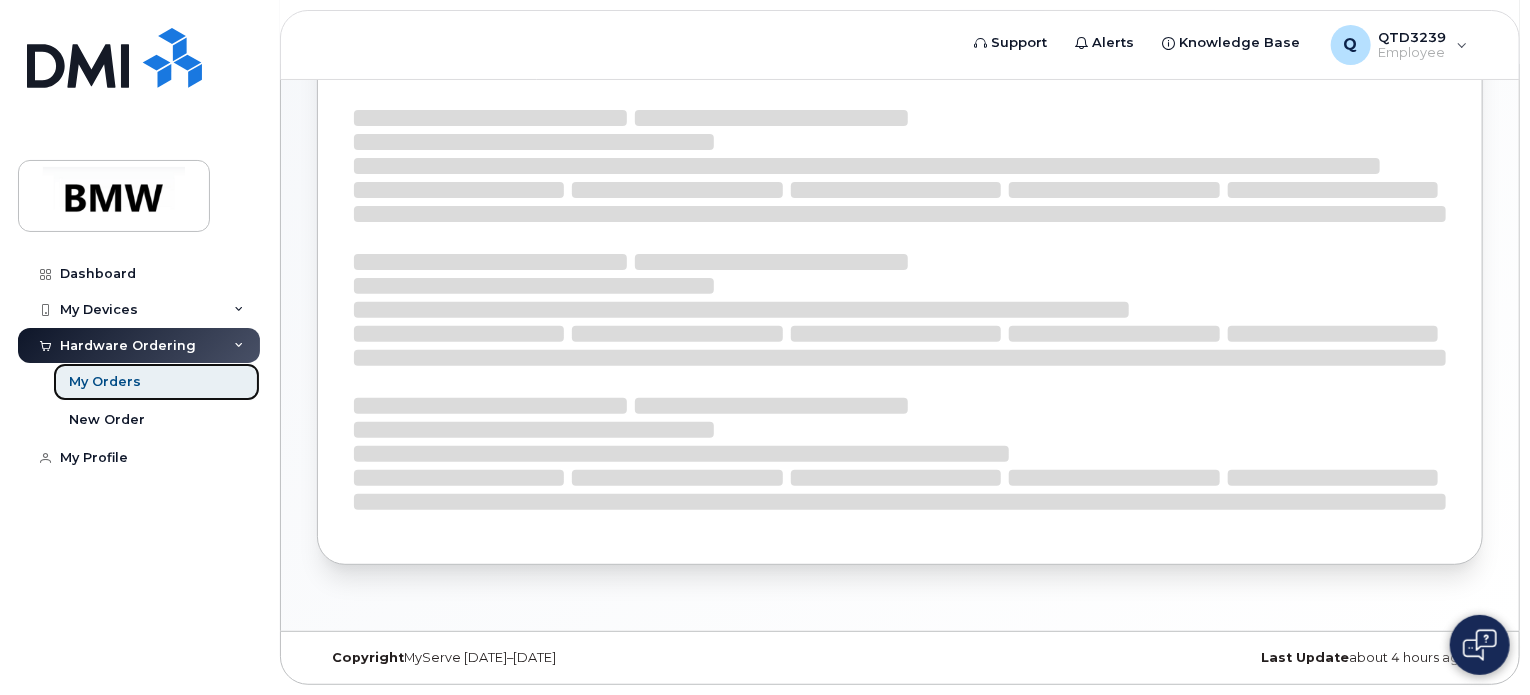 scroll, scrollTop: 0, scrollLeft: 0, axis: both 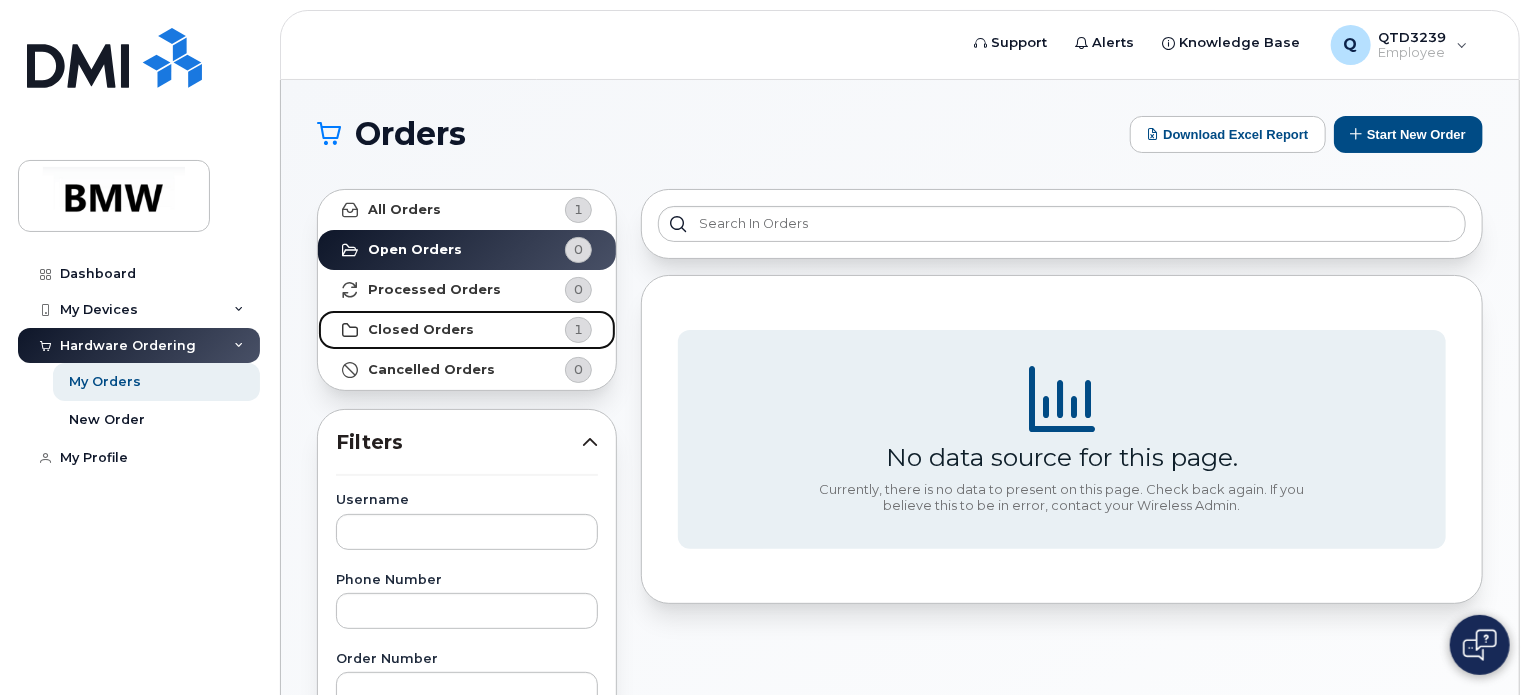 click on "1" 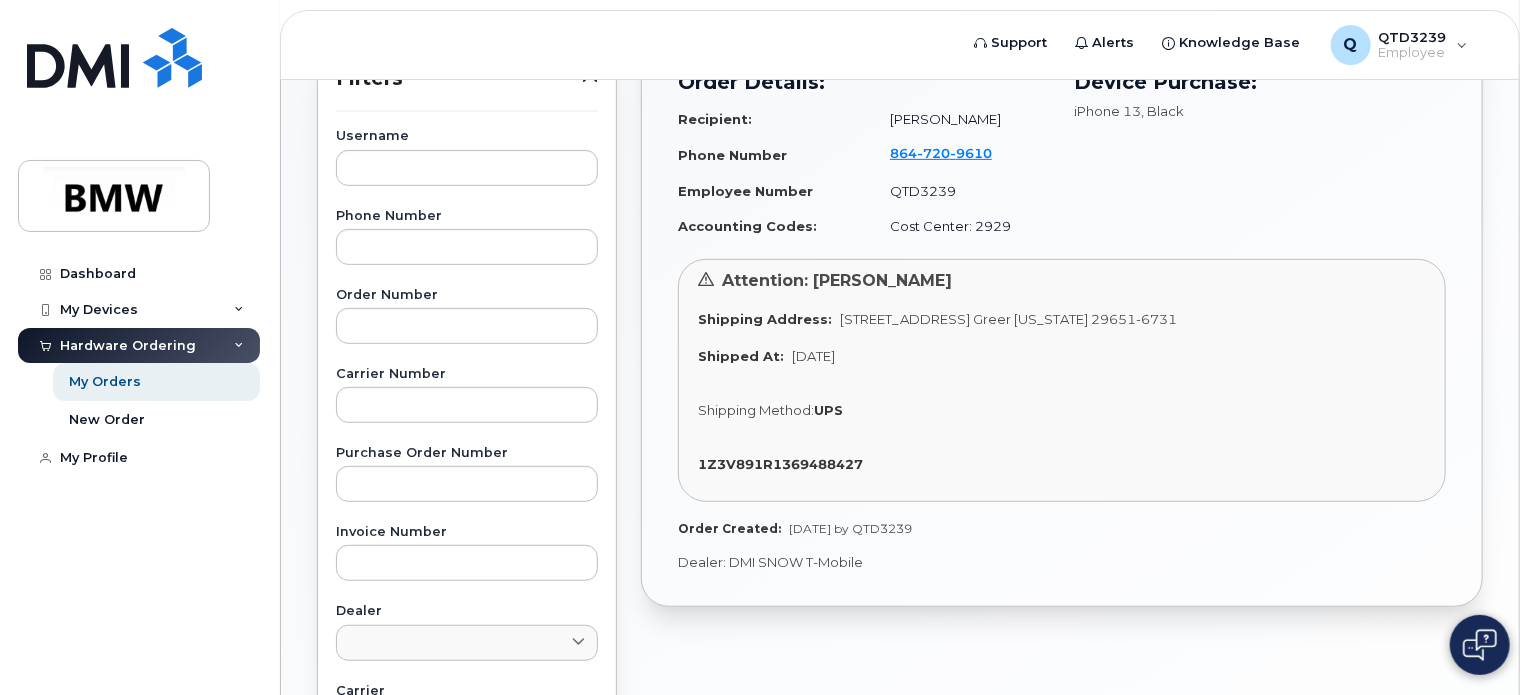 scroll, scrollTop: 500, scrollLeft: 0, axis: vertical 